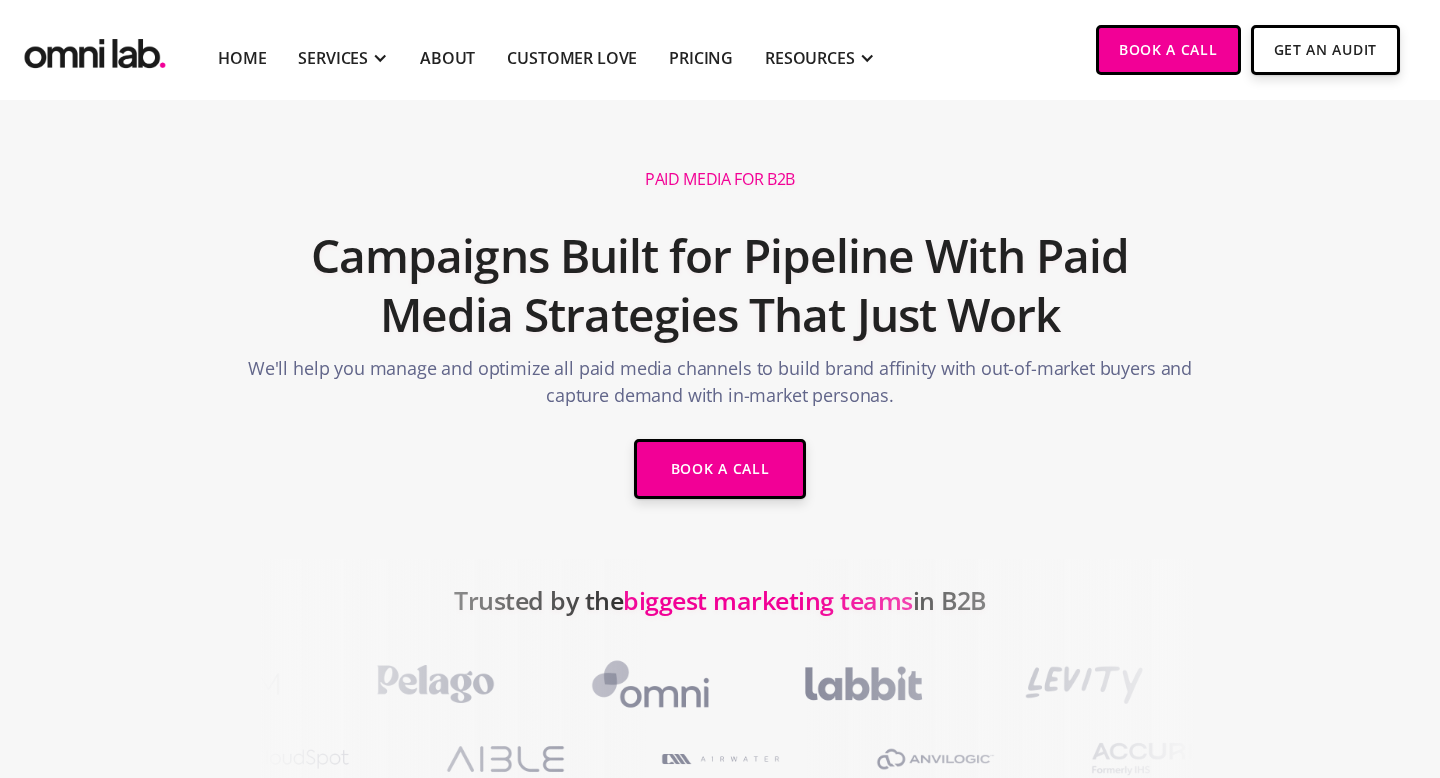 scroll, scrollTop: 7, scrollLeft: 0, axis: vertical 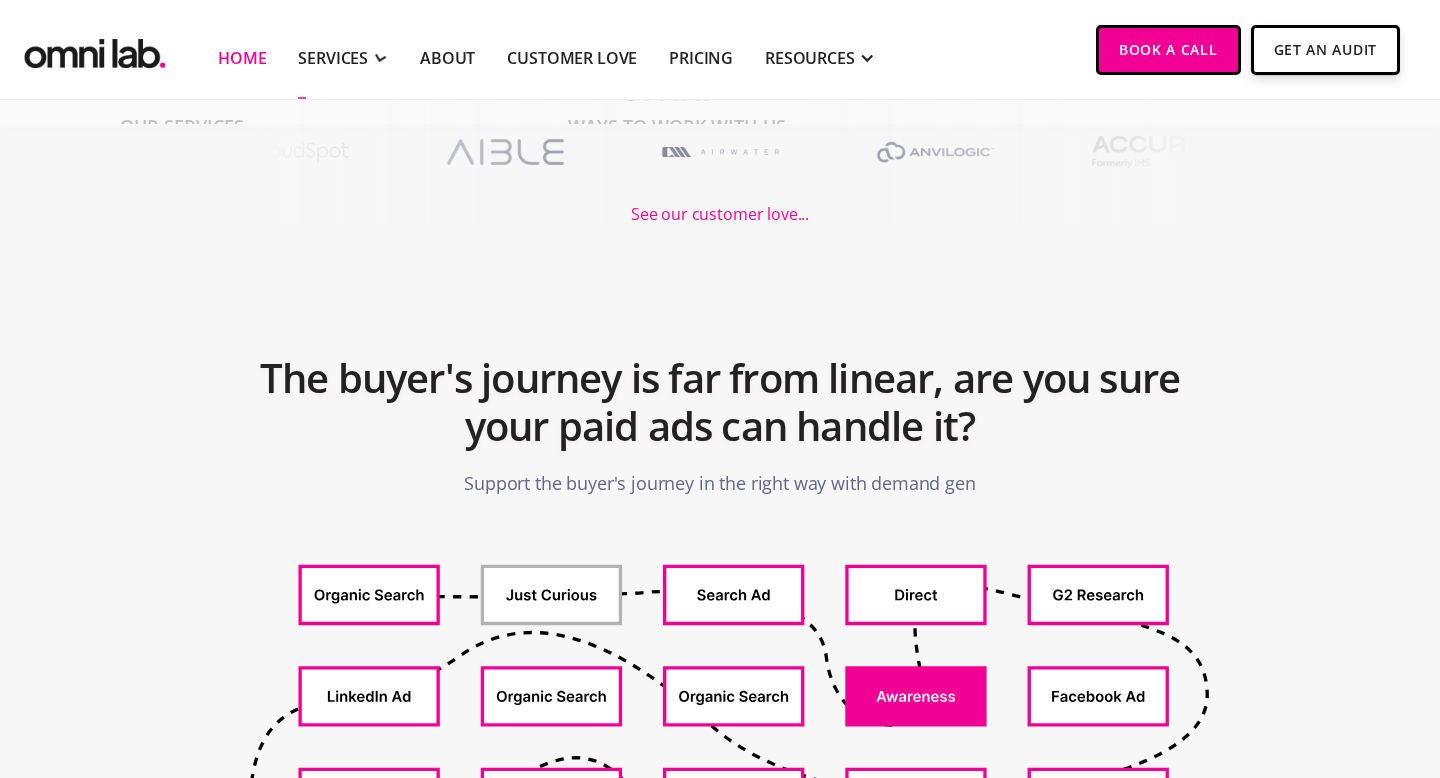click on "Home" at bounding box center [242, 58] 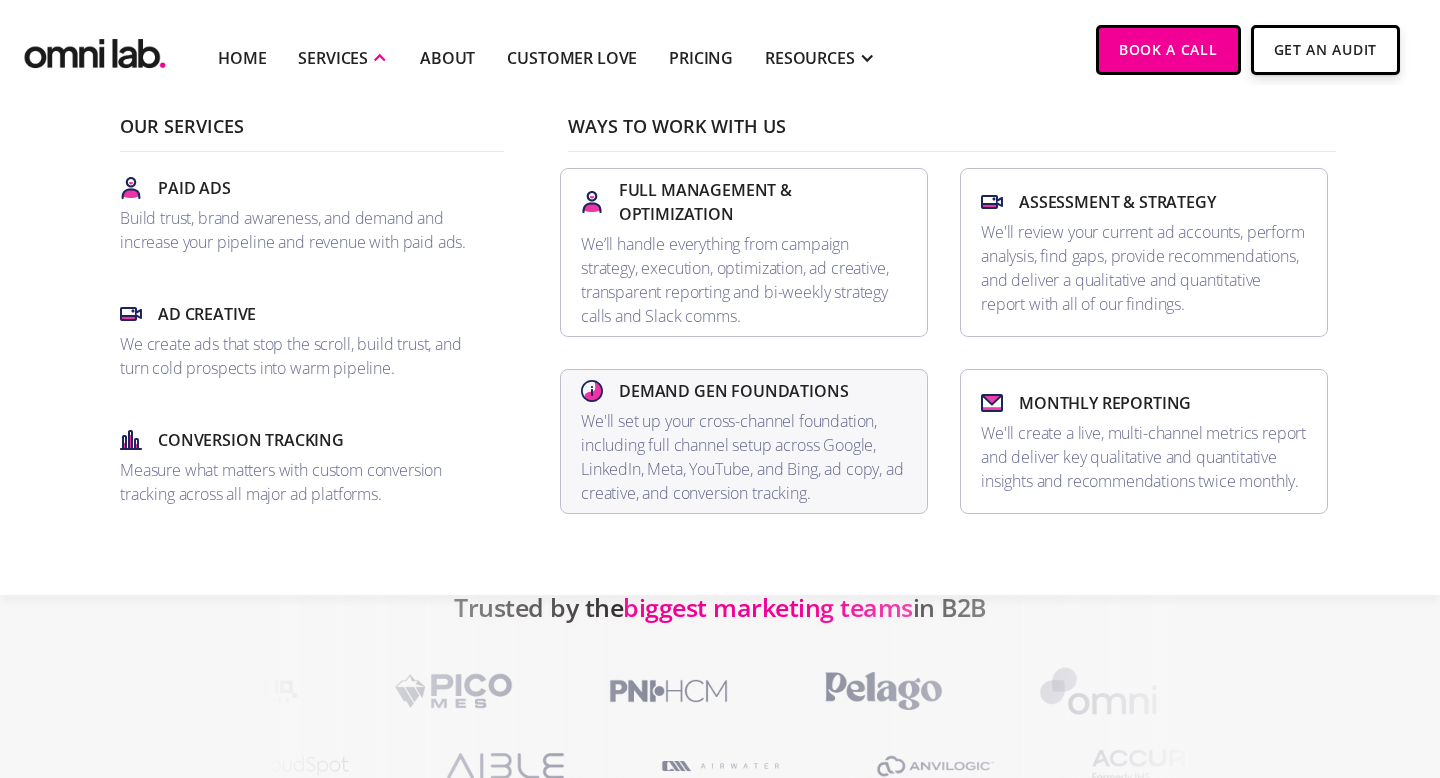 scroll, scrollTop: 23, scrollLeft: 0, axis: vertical 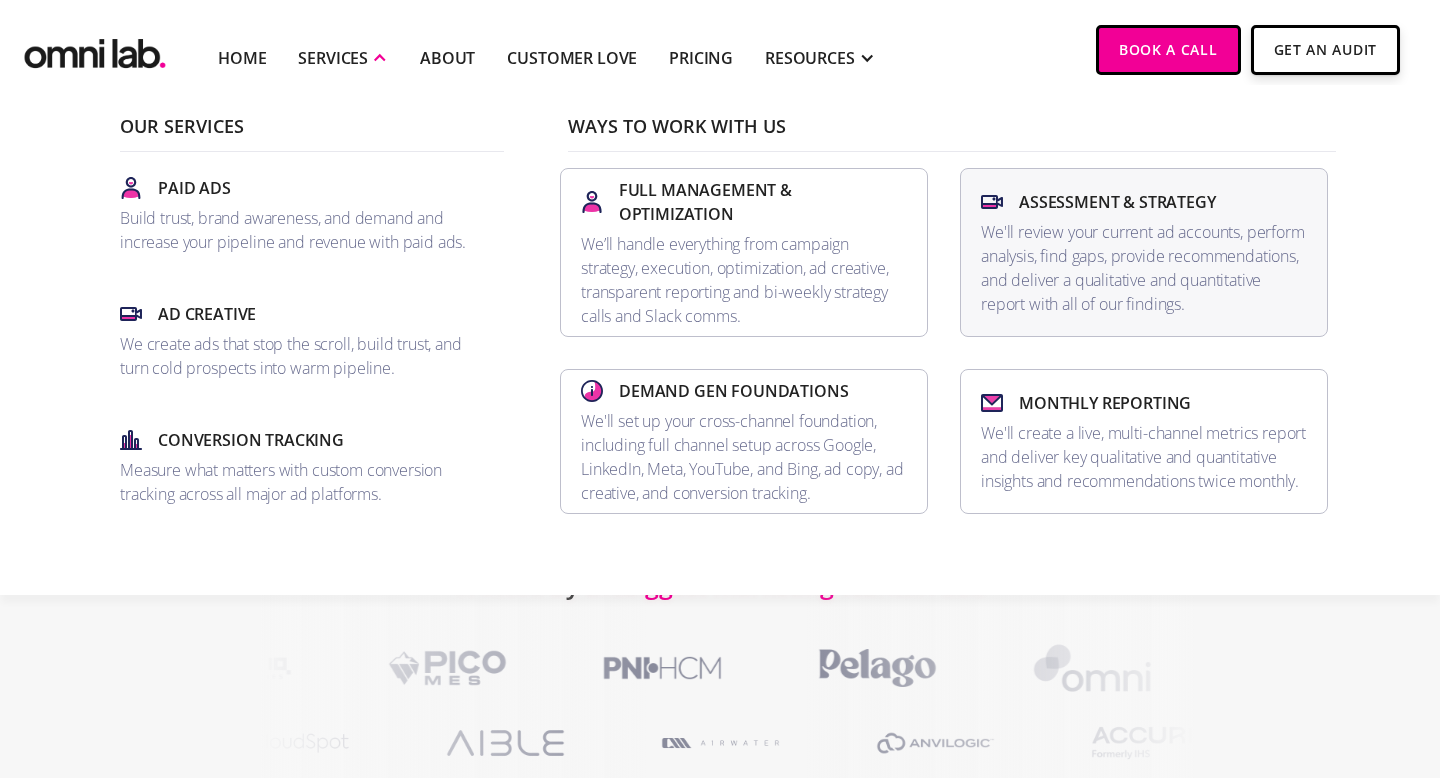 click on "We'll review your current ad accounts, perform analysis, find gaps, provide recommendations, and deliver a qualitative and quantitative report with all of our findings." at bounding box center (1144, 268) 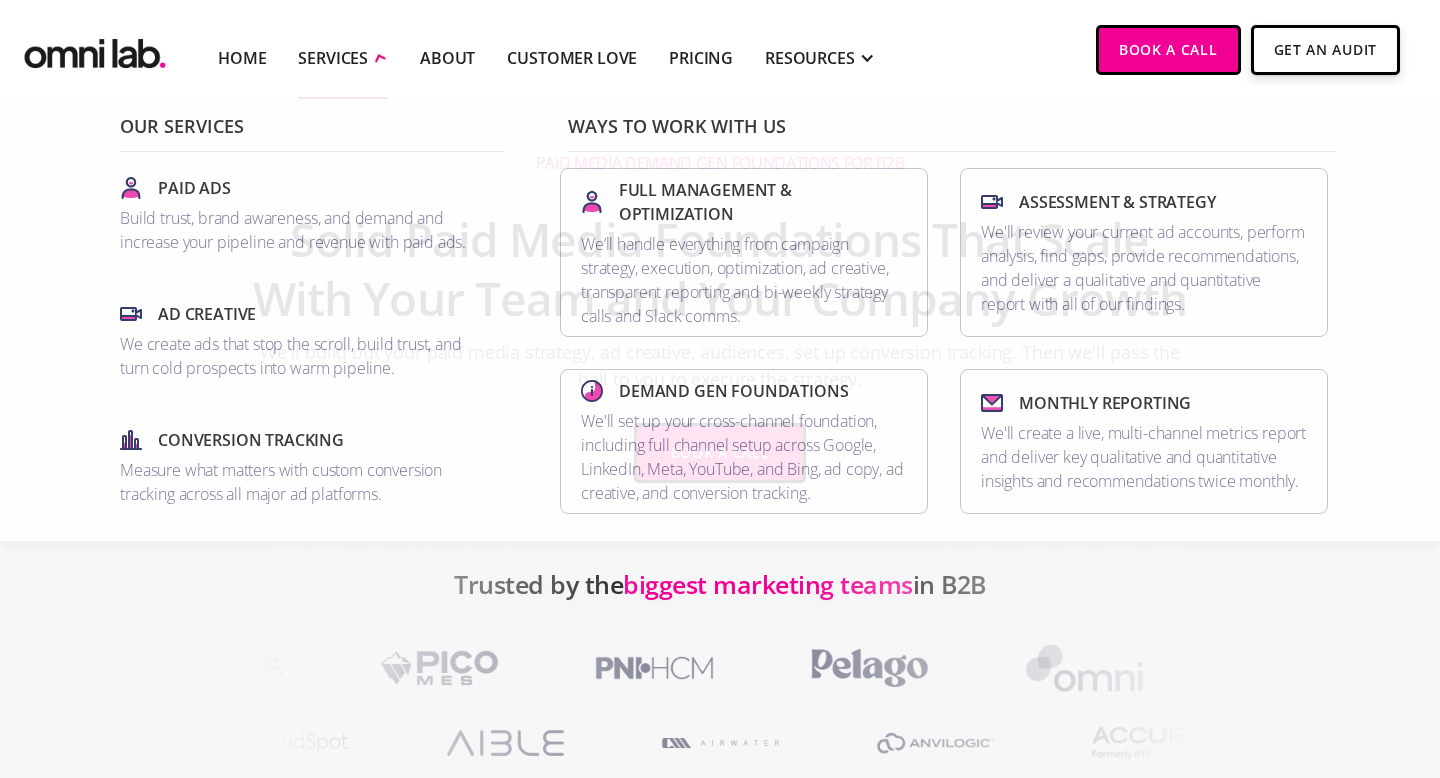 click at bounding box center [868, 668] 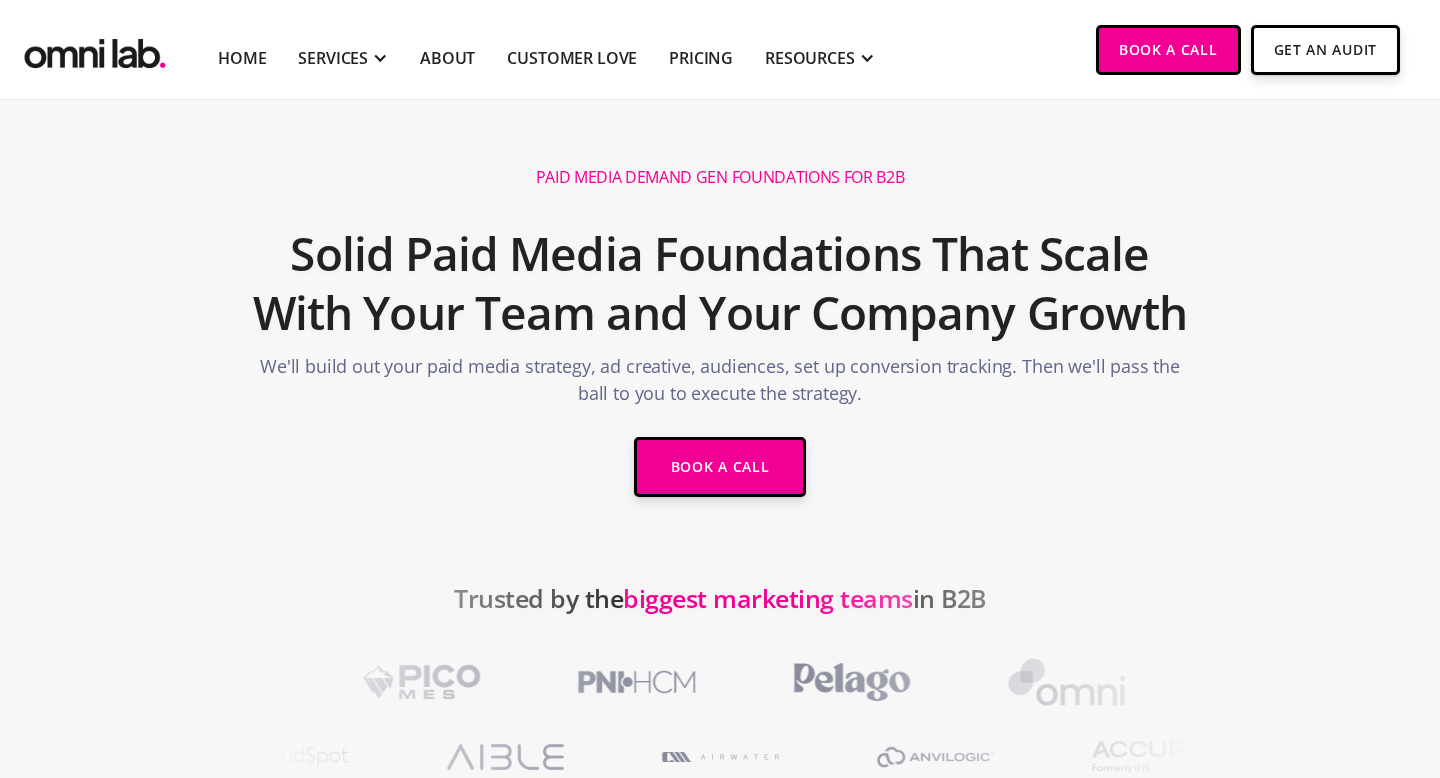 scroll, scrollTop: 0, scrollLeft: 0, axis: both 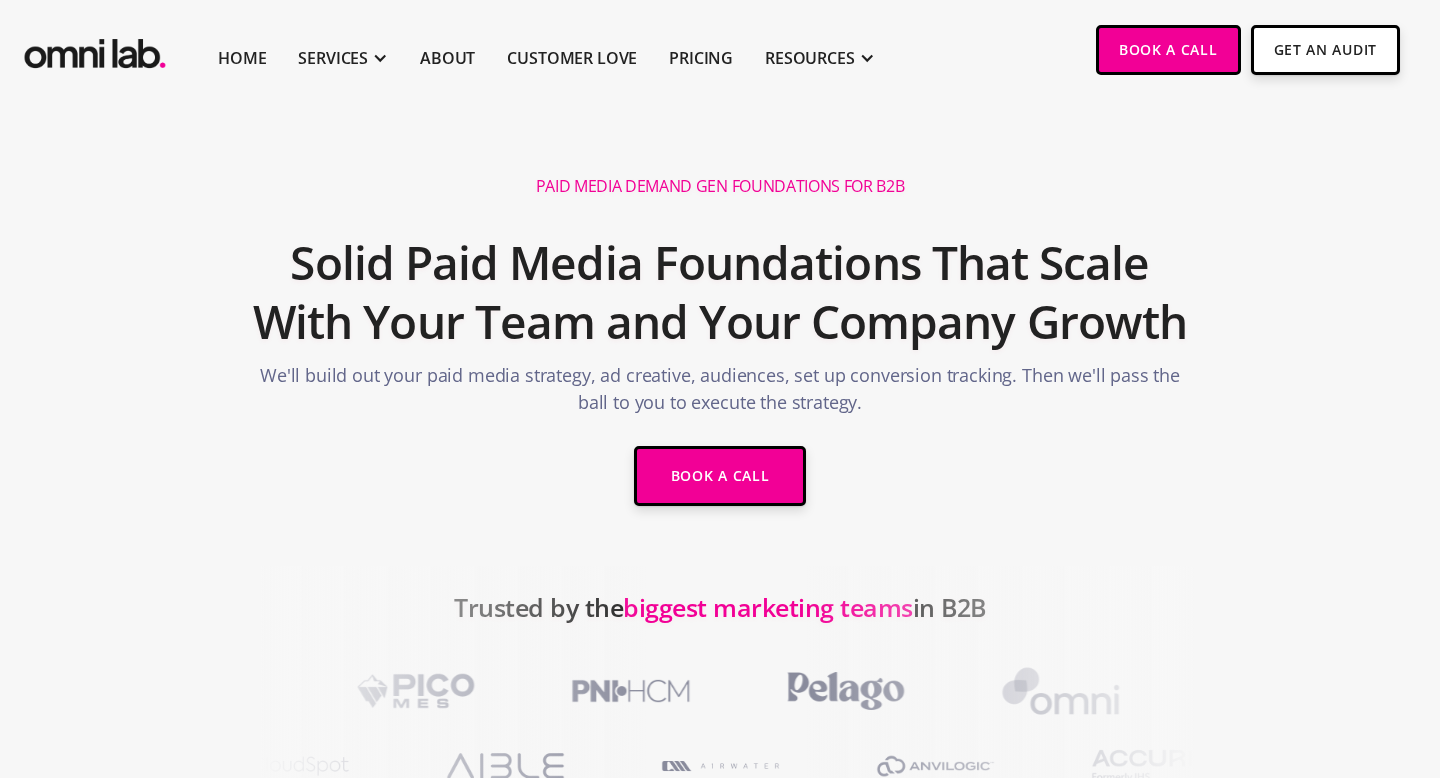 click on "Solid Paid Media Foundations That Scale With Your Team and Your Company Growth" at bounding box center (720, 293) 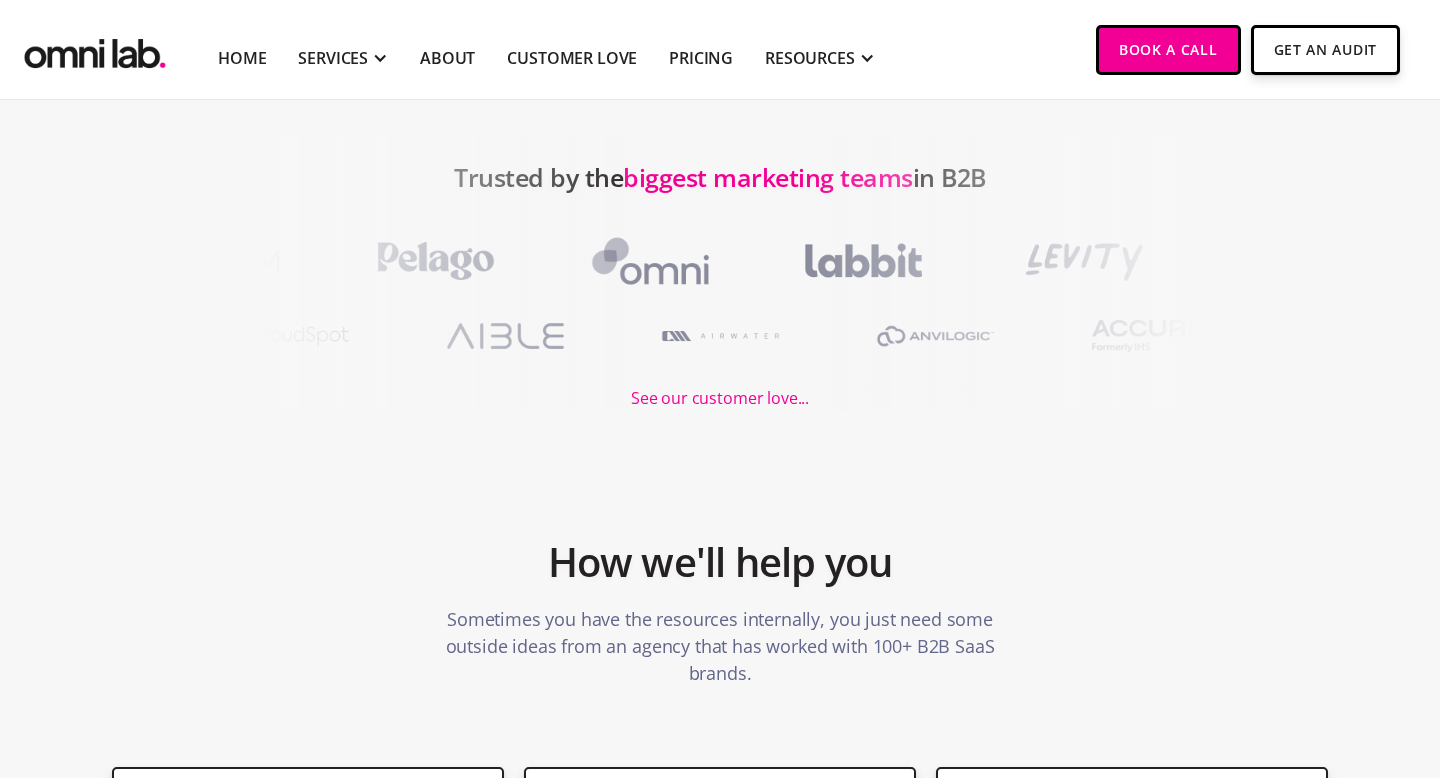 scroll, scrollTop: 0, scrollLeft: 0, axis: both 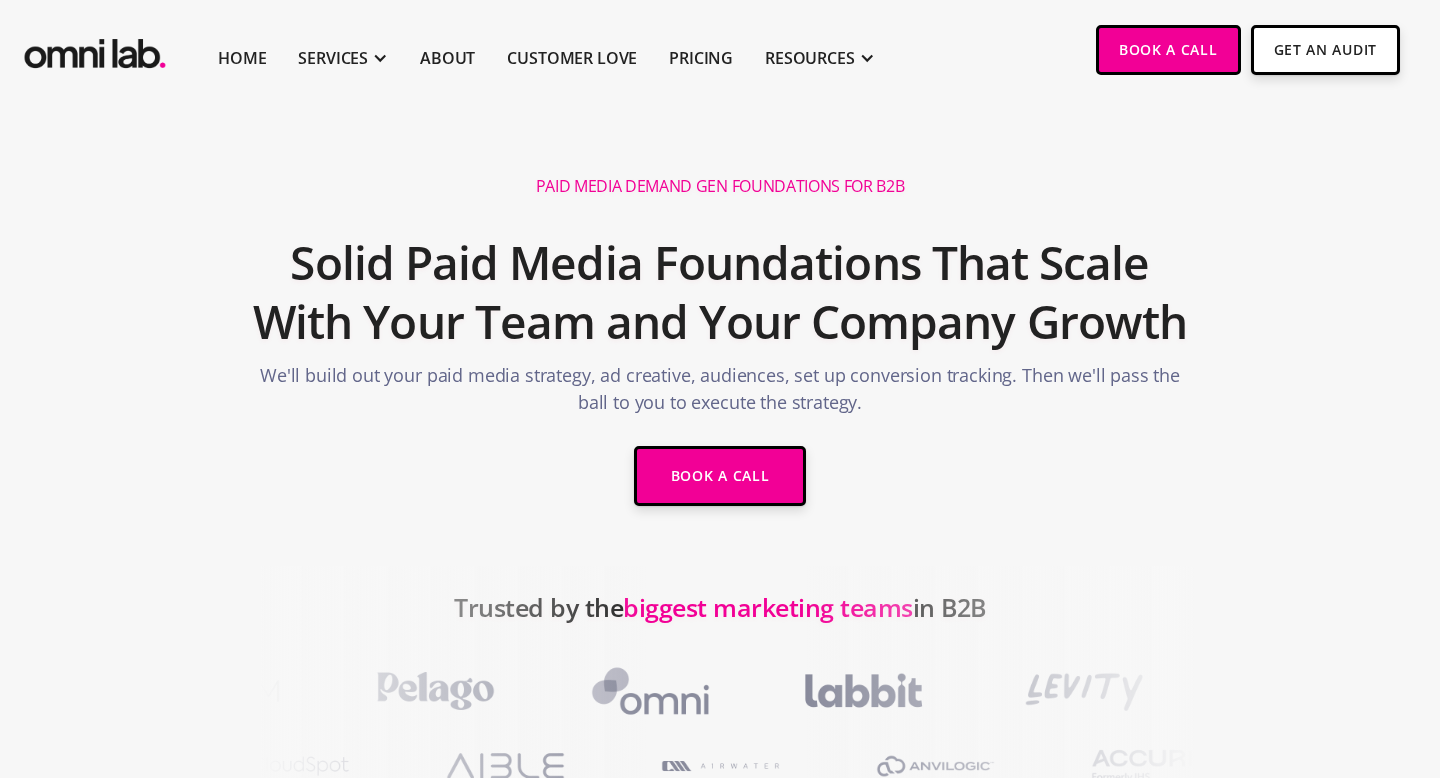 click on "Solid Paid Media Foundations That Scale With Your Team and Your Company Growth" at bounding box center (720, 293) 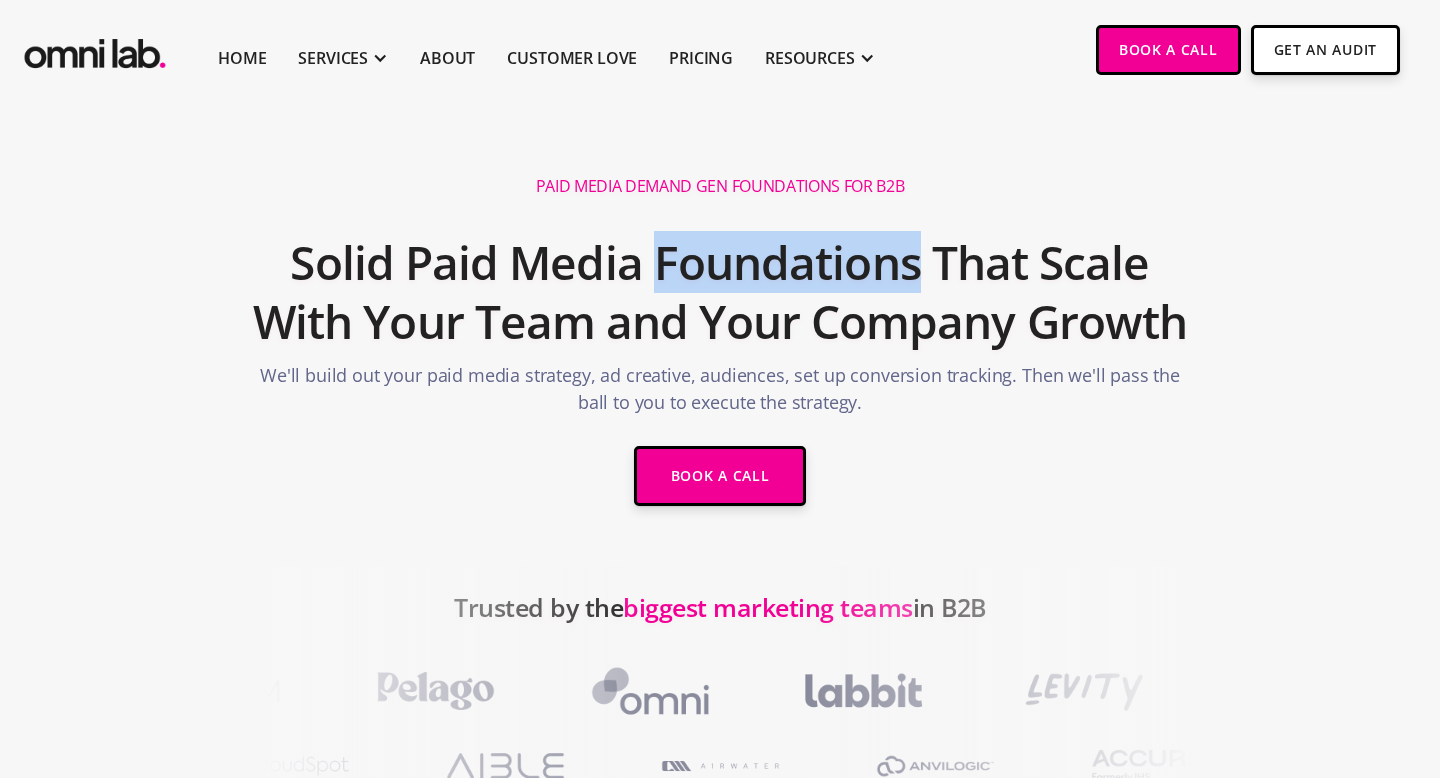 click on "Solid Paid Media Foundations That Scale With Your Team and Your Company Growth" at bounding box center [720, 293] 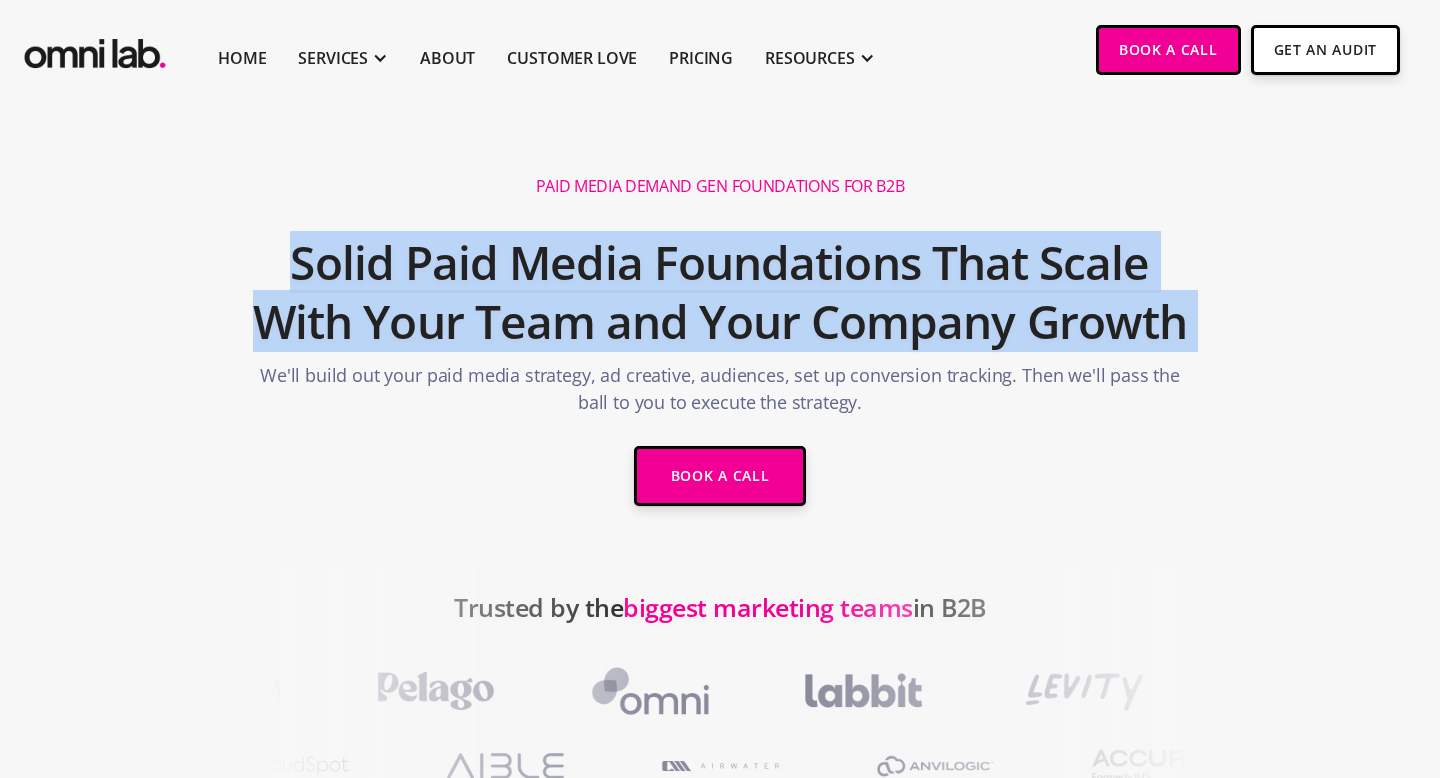 click on "Solid Paid Media Foundations That Scale With Your Team and Your Company Growth" at bounding box center [720, 293] 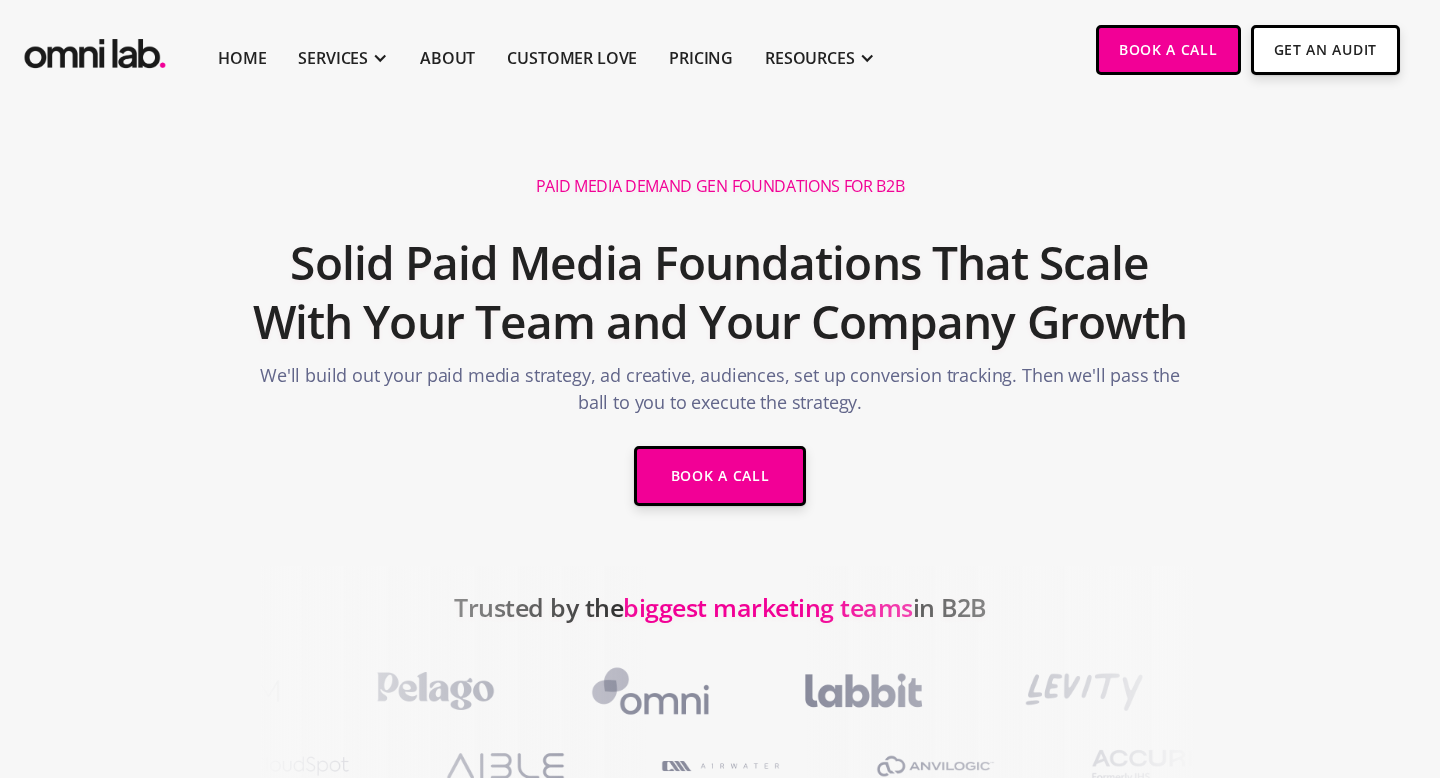 click on "Solid Paid Media Foundations That Scale With Your Team and Your Company Growth" at bounding box center (720, 293) 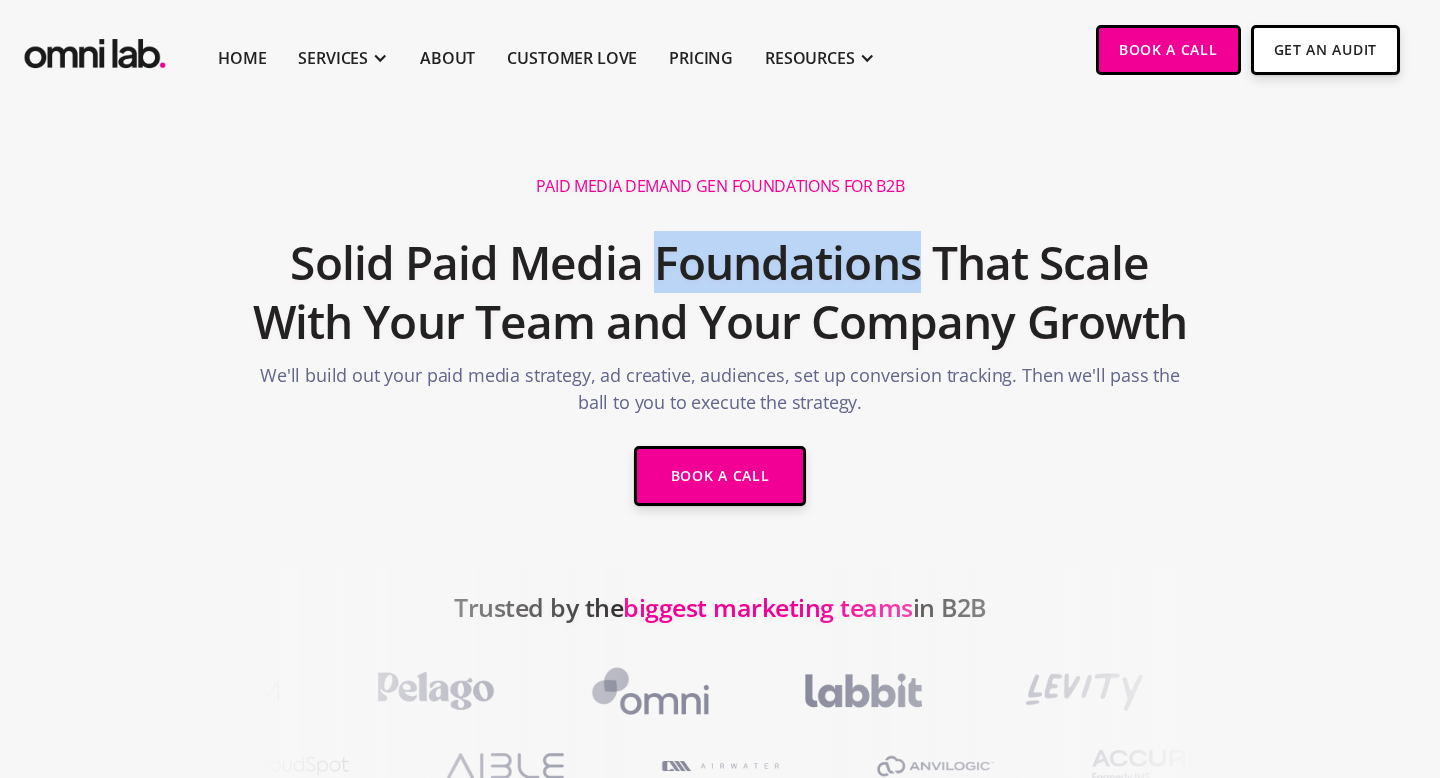click on "Solid Paid Media Foundations That Scale With Your Team and Your Company Growth" at bounding box center (720, 293) 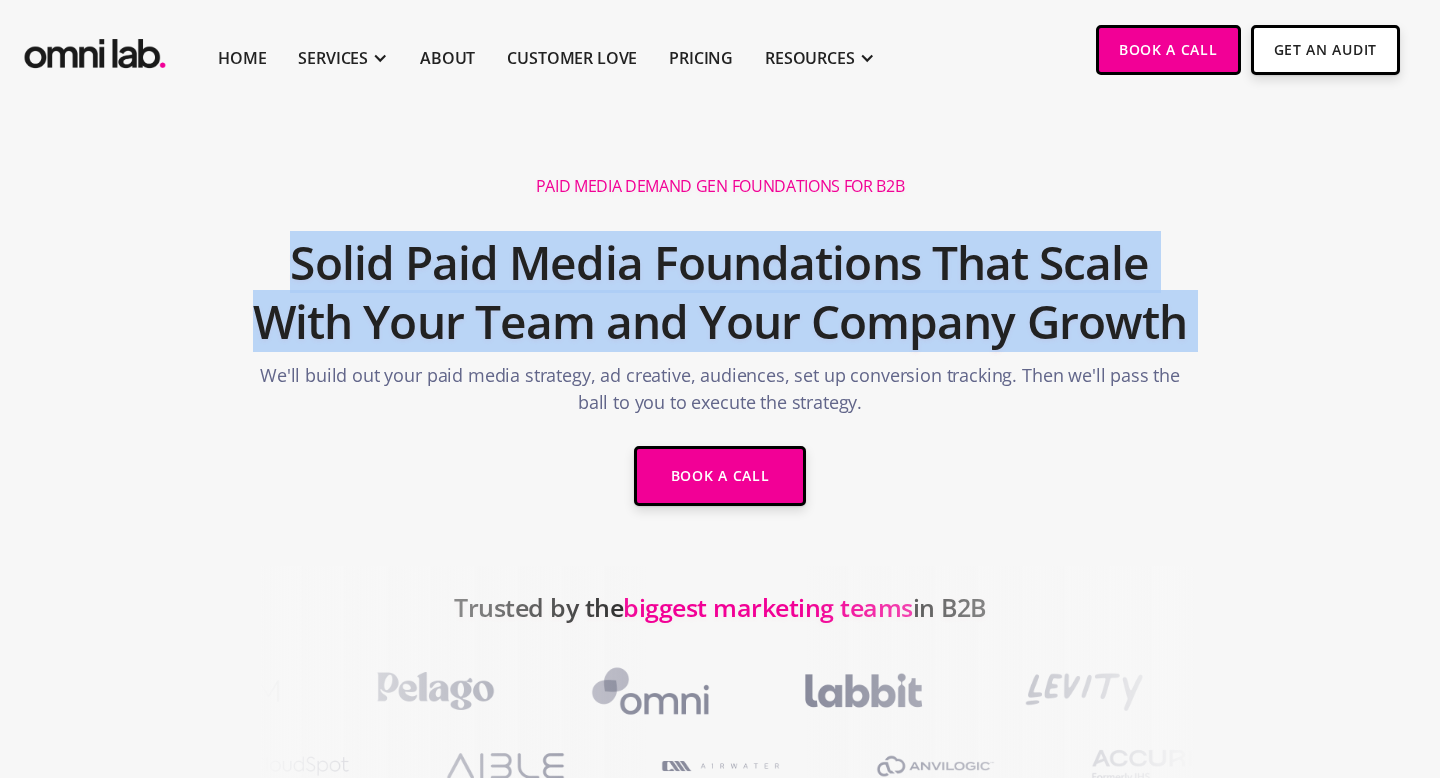 click on "Solid Paid Media Foundations That Scale With Your Team and Your Company Growth" at bounding box center (720, 293) 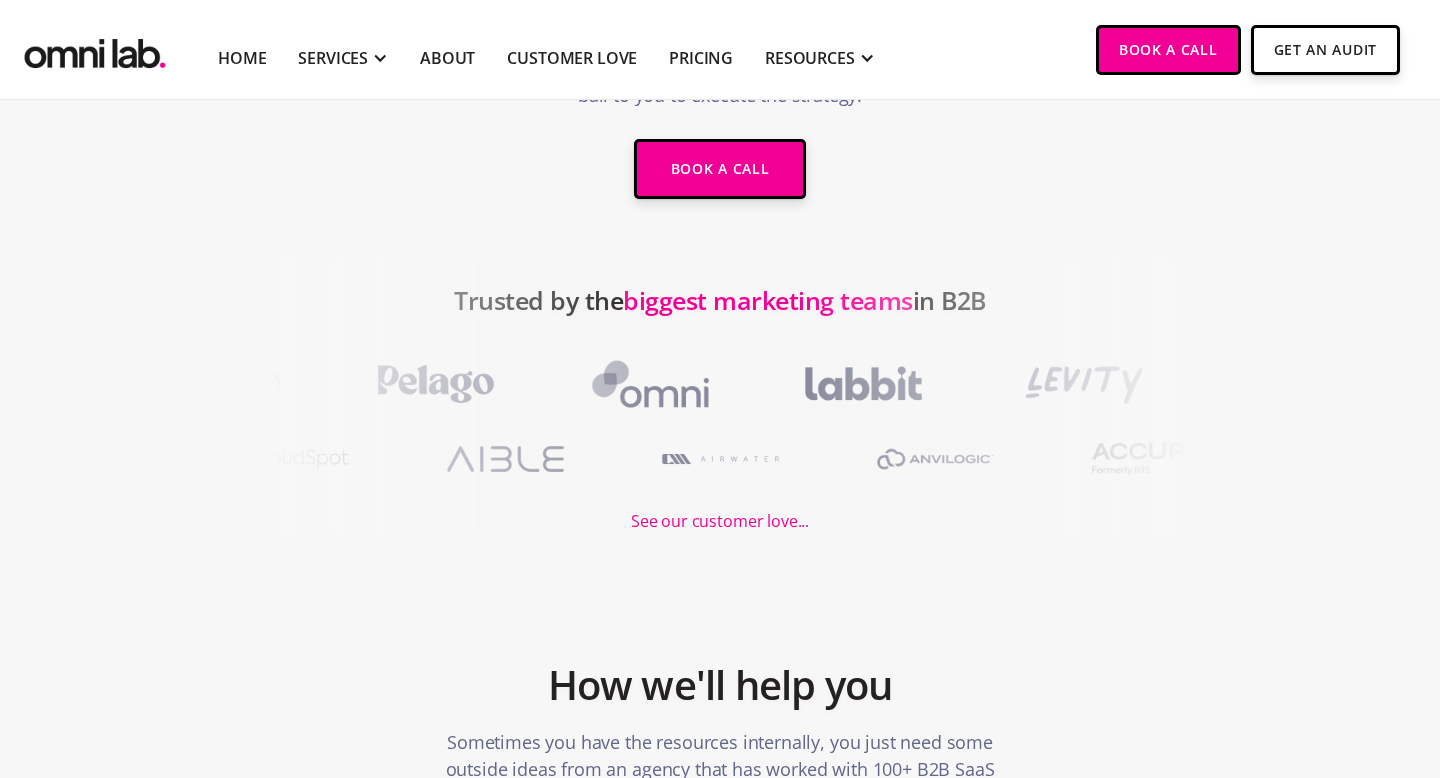 scroll, scrollTop: 1321, scrollLeft: 0, axis: vertical 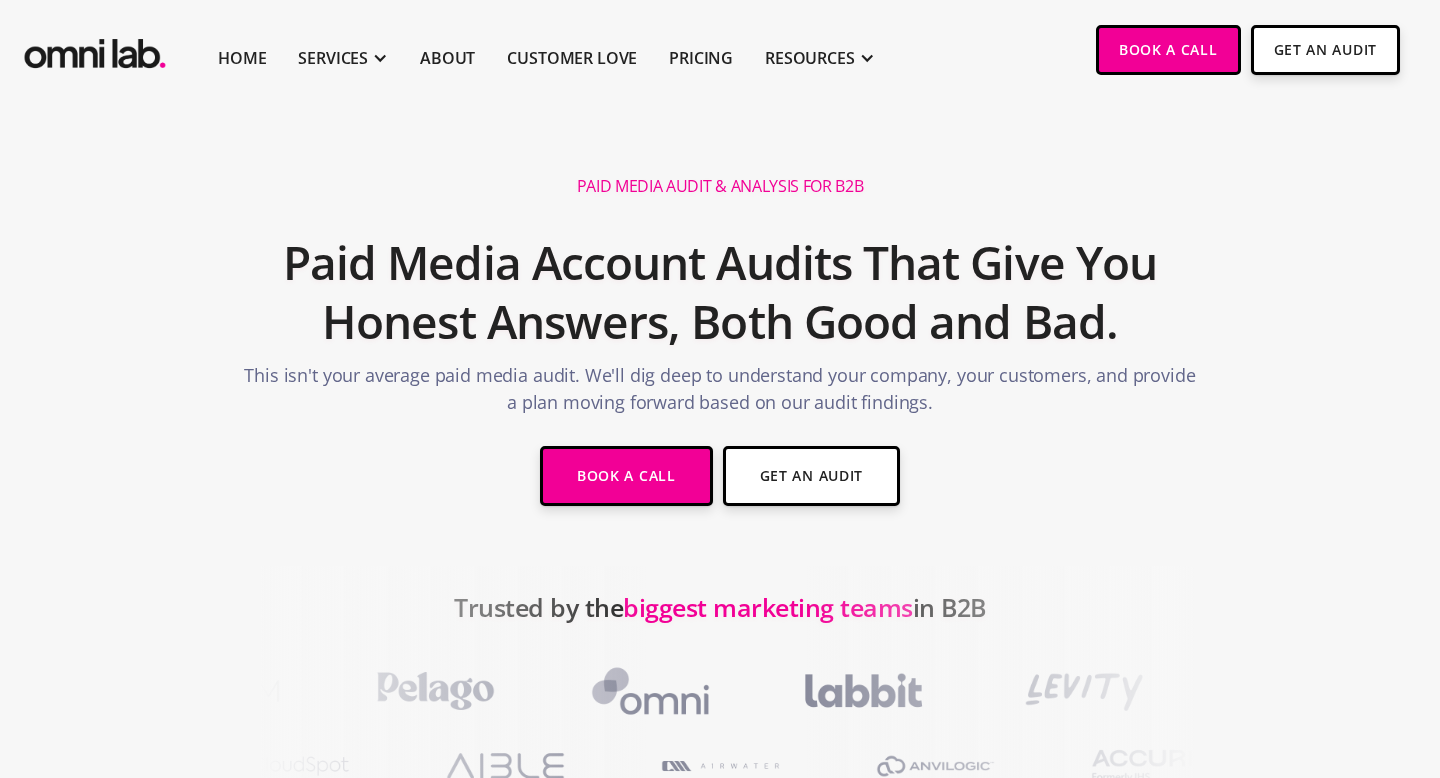 click on "Paid Media Account Audits That Give You Honest Answers, Both Good and Bad." at bounding box center (720, 293) 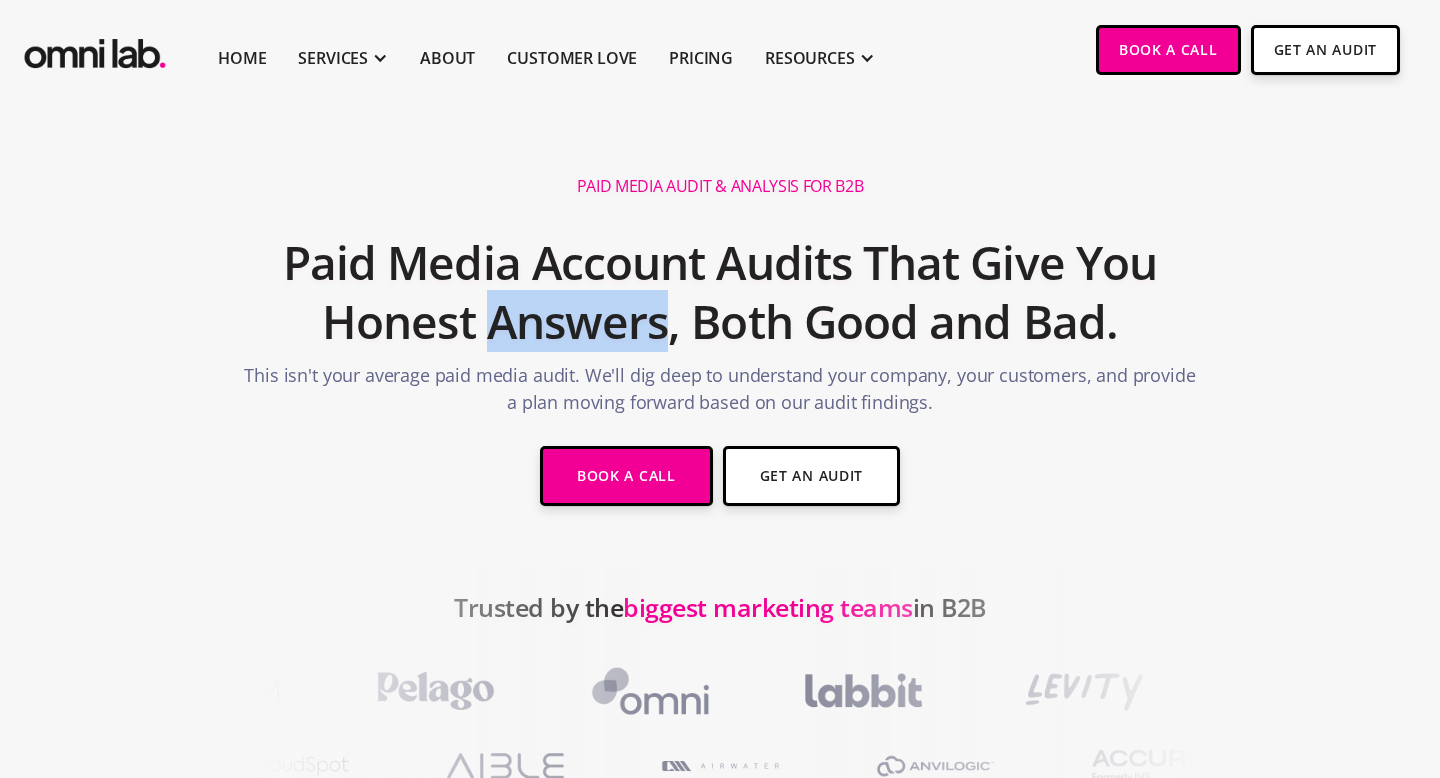 click on "Paid Media Account Audits That Give You Honest Answers, Both Good and Bad." at bounding box center (720, 293) 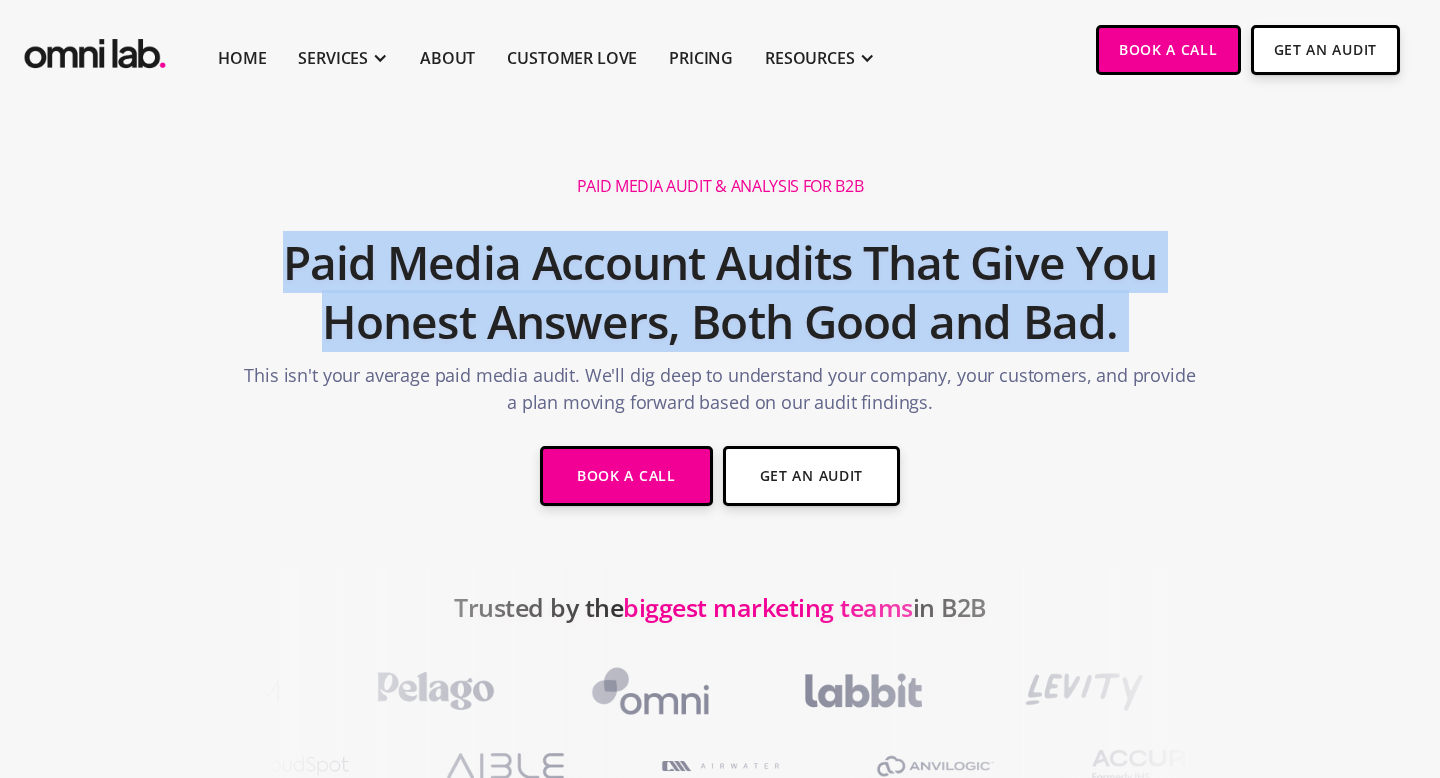click on "Paid Media Account Audits That Give You Honest Answers, Both Good and Bad." at bounding box center [720, 293] 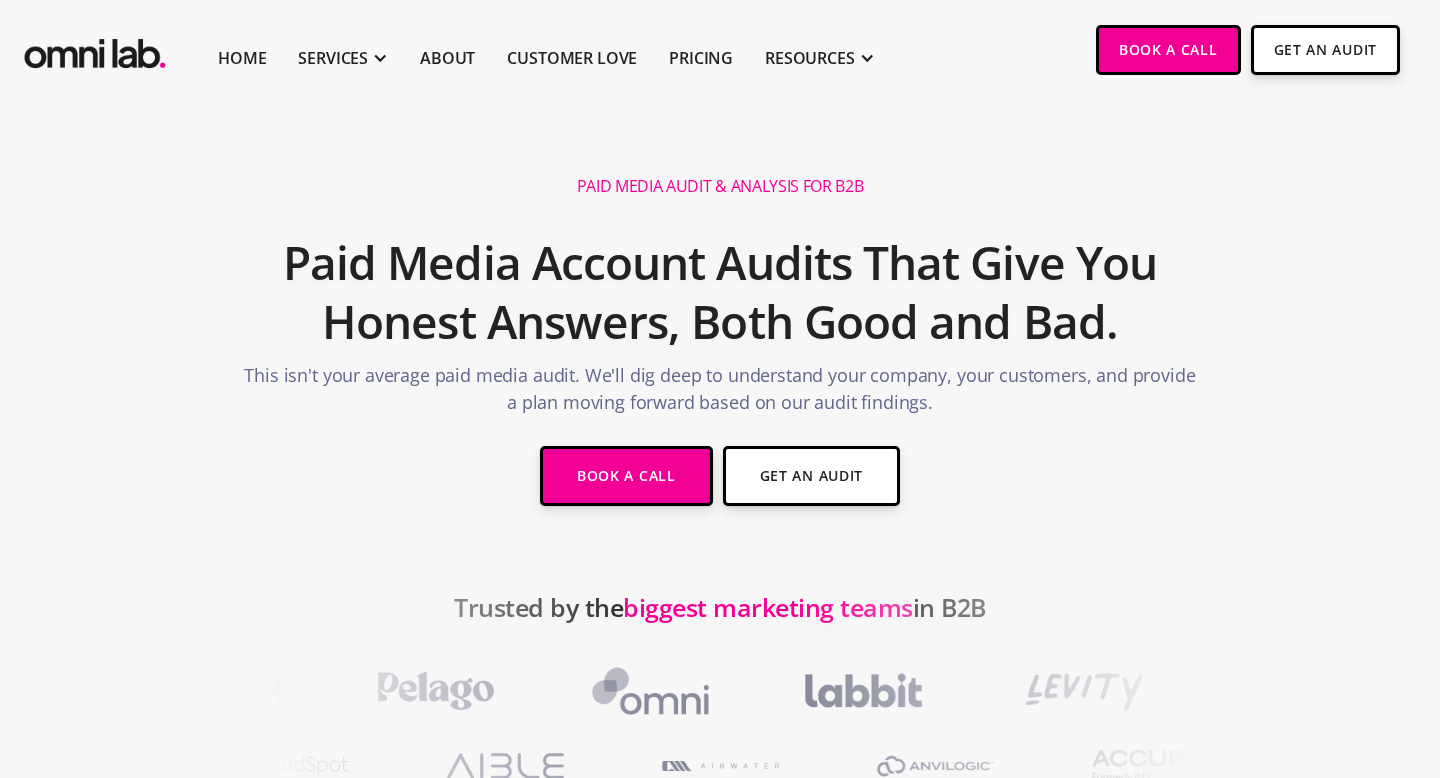click on "Paid Media Account Audits That Give You Honest Answers, Both Good and Bad." at bounding box center (720, 293) 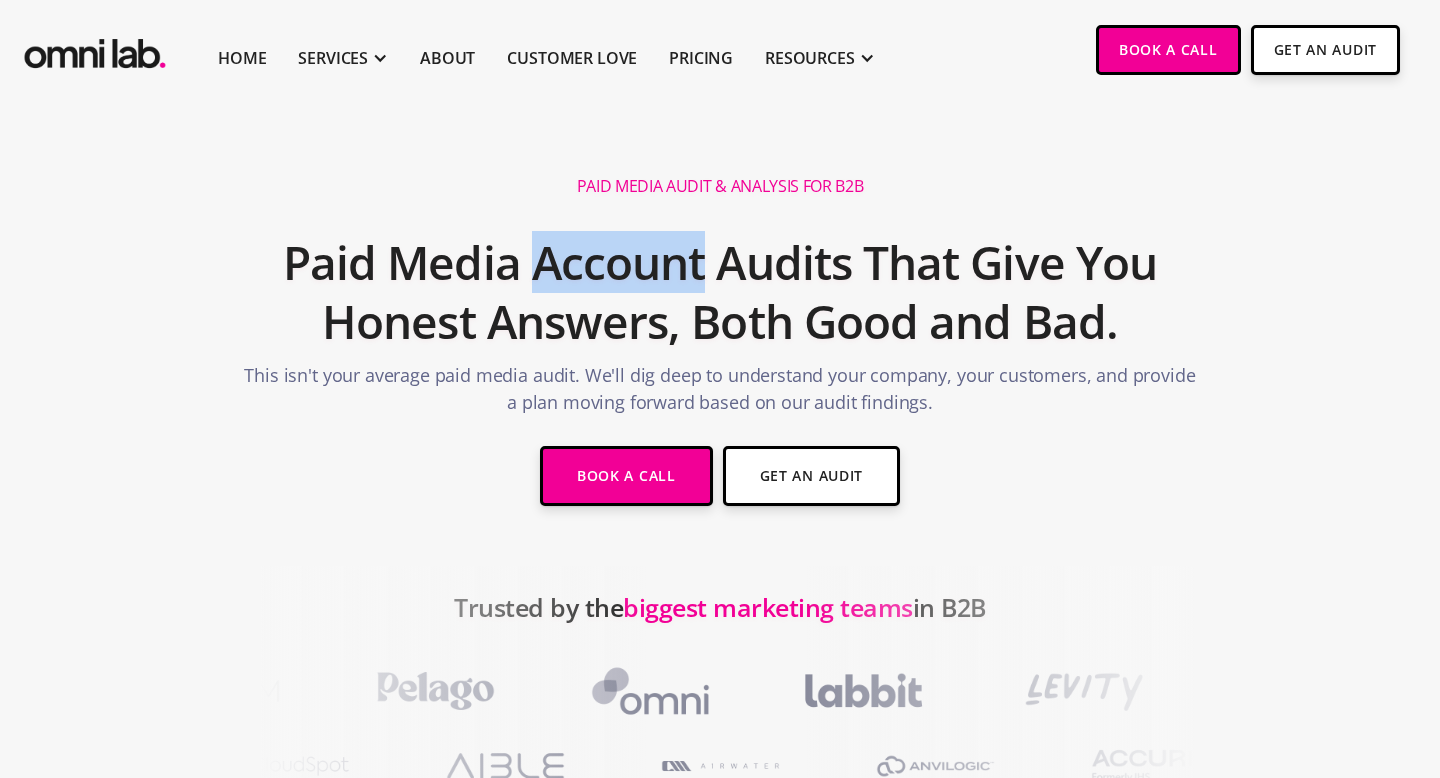 click on "Paid Media Account Audits That Give You Honest Answers, Both Good and Bad." at bounding box center [720, 293] 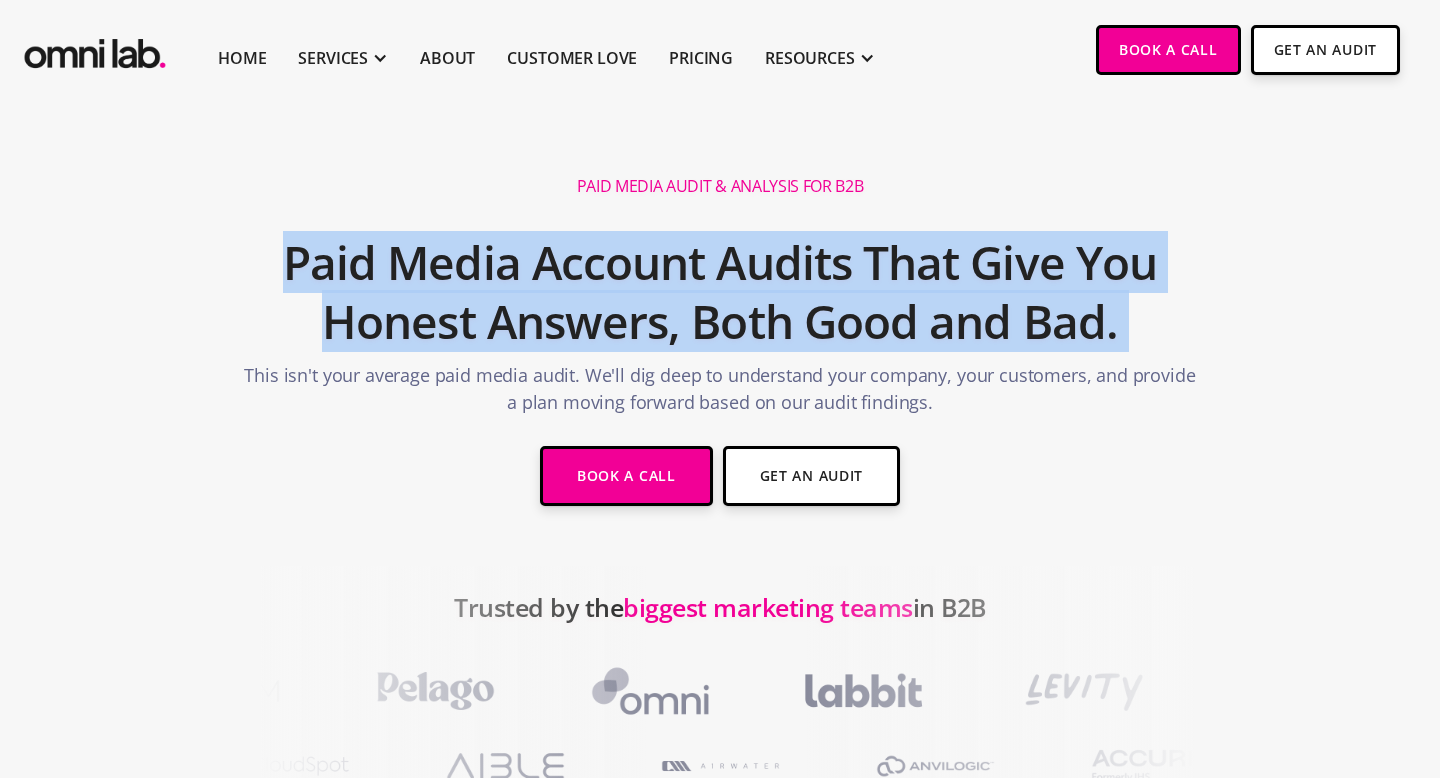 click on "Paid Media Account Audits That Give You Honest Answers, Both Good and Bad." at bounding box center [720, 293] 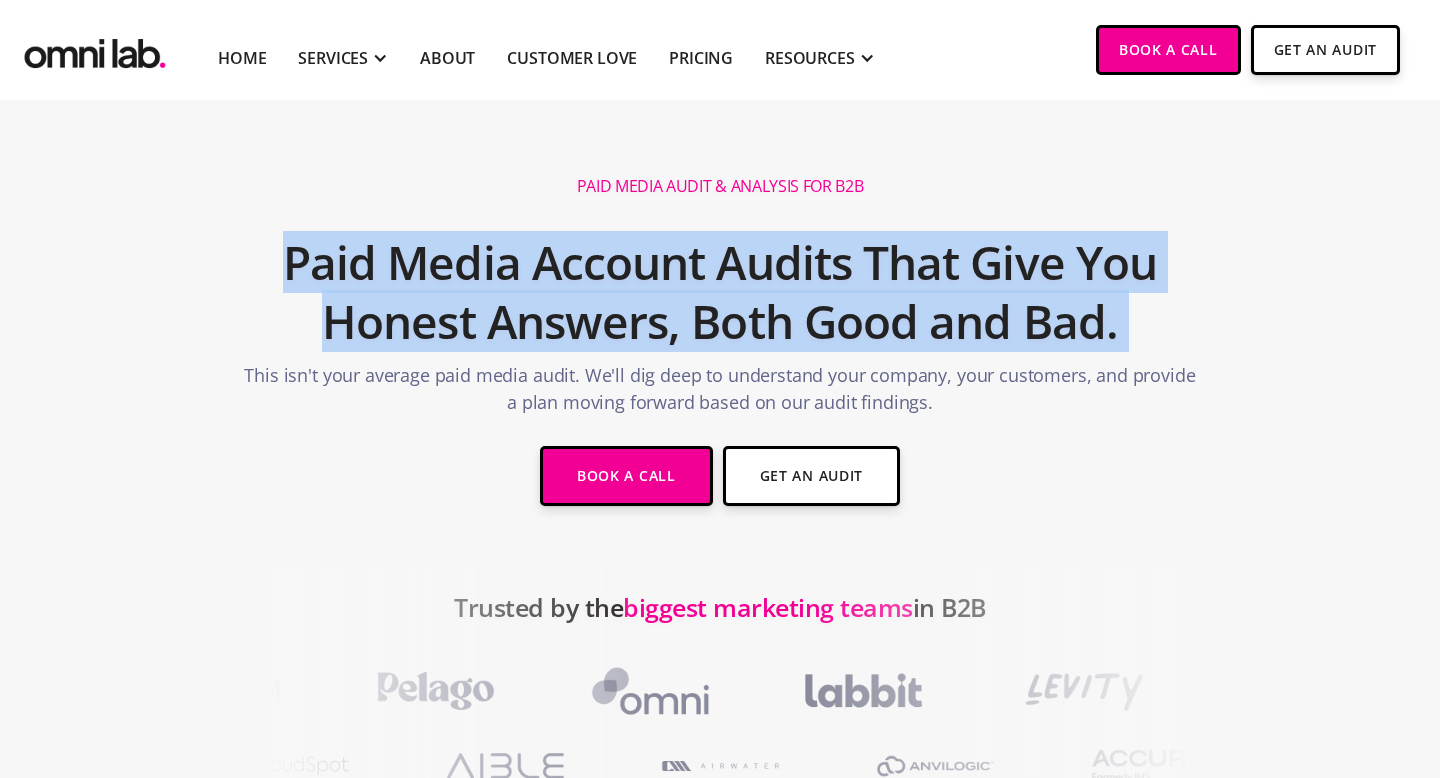 click on "Paid Media Audit & Analysis for B2B Paid Media Account Audits That Give You Honest Answers, Both Good and Bad. This isn't your average paid media audit. We'll dig deep to understand your company, your customers, and provide a plan moving forward based on our audit findings.  Book a Call Get An Audit" at bounding box center [720, 343] 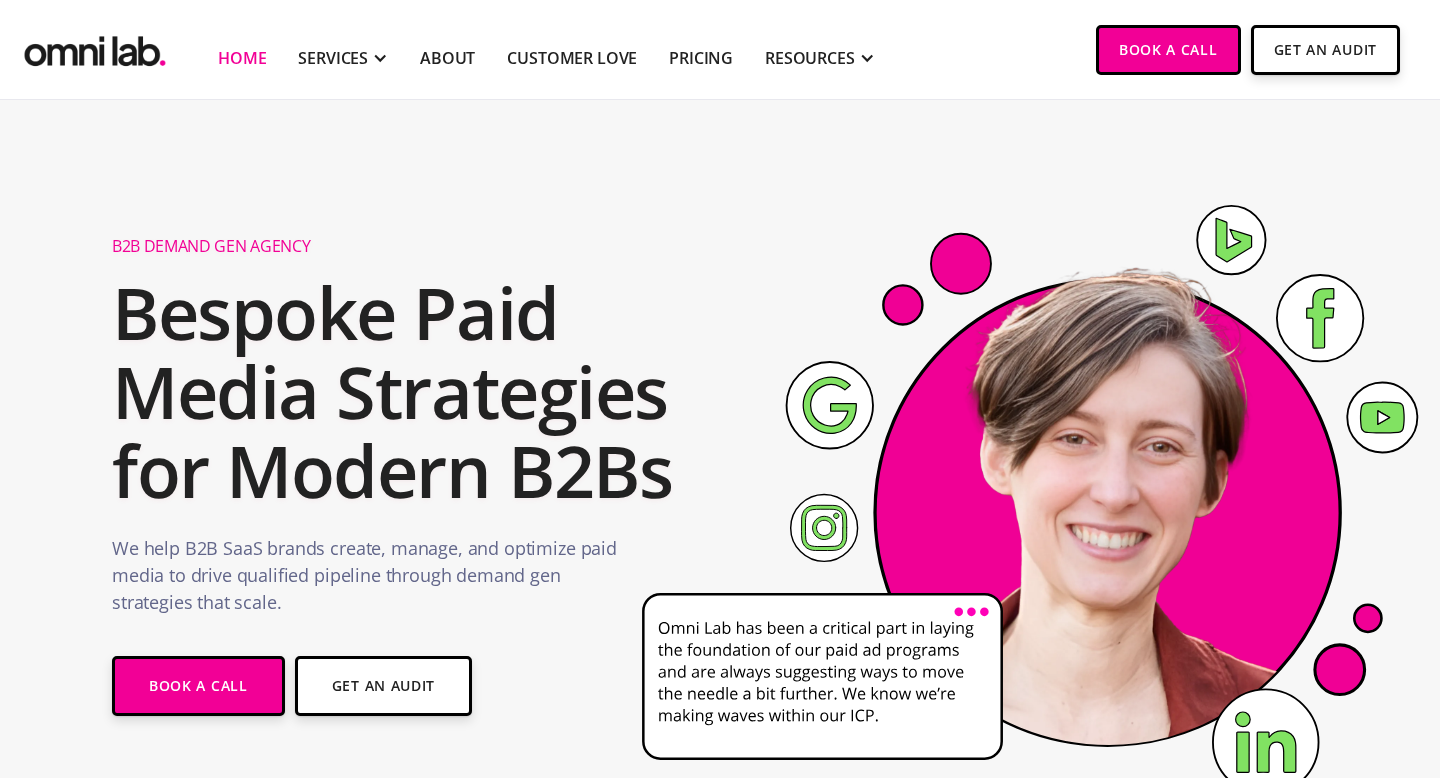scroll, scrollTop: 2055, scrollLeft: 0, axis: vertical 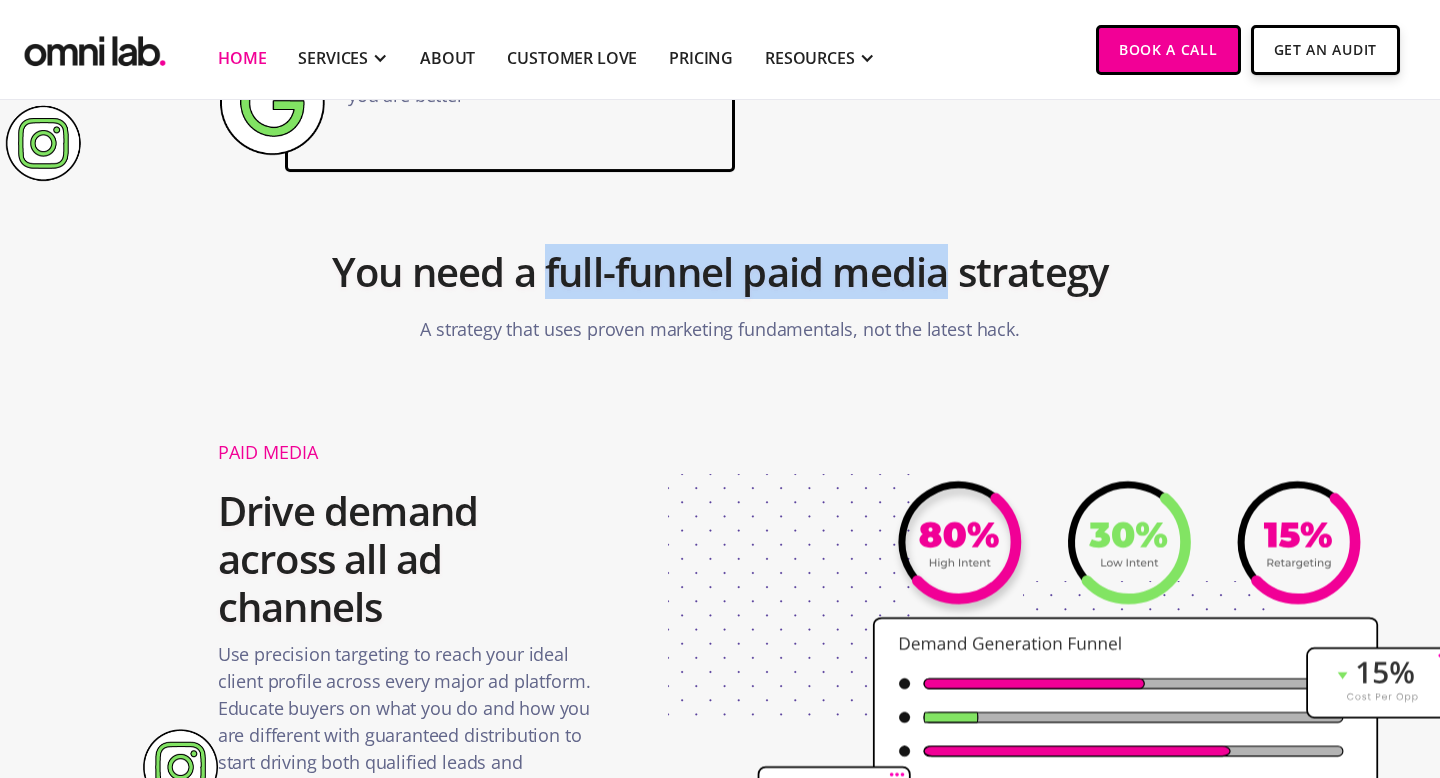 click on "You need a full-funnel paid media strategy" at bounding box center [720, 272] 